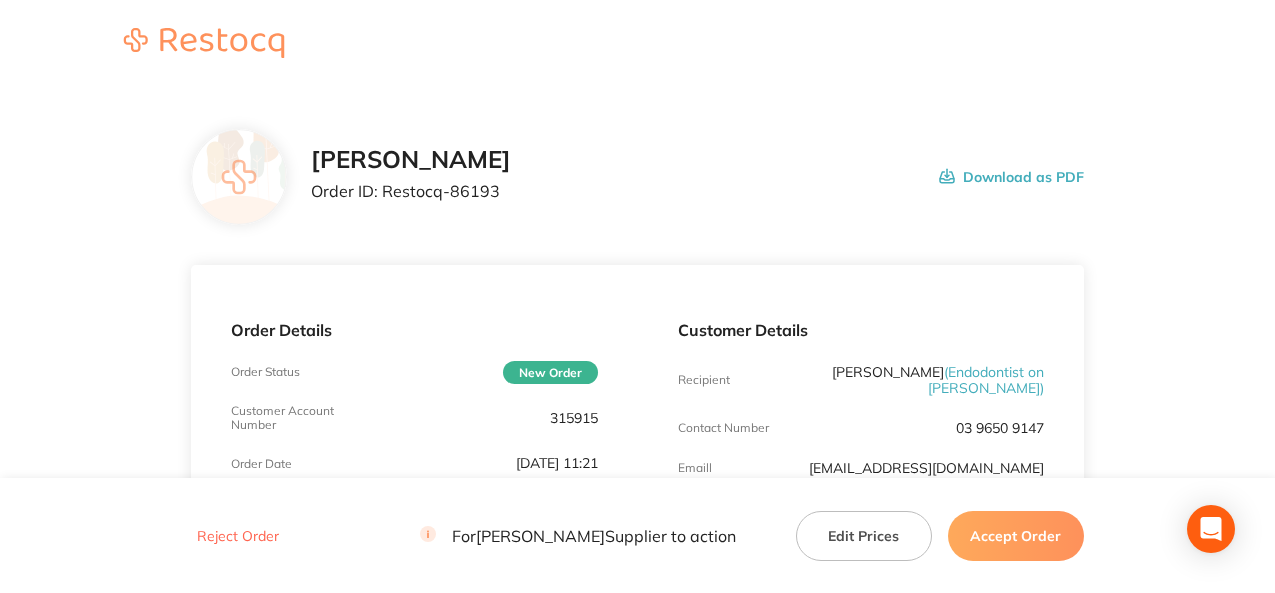 scroll, scrollTop: 0, scrollLeft: 0, axis: both 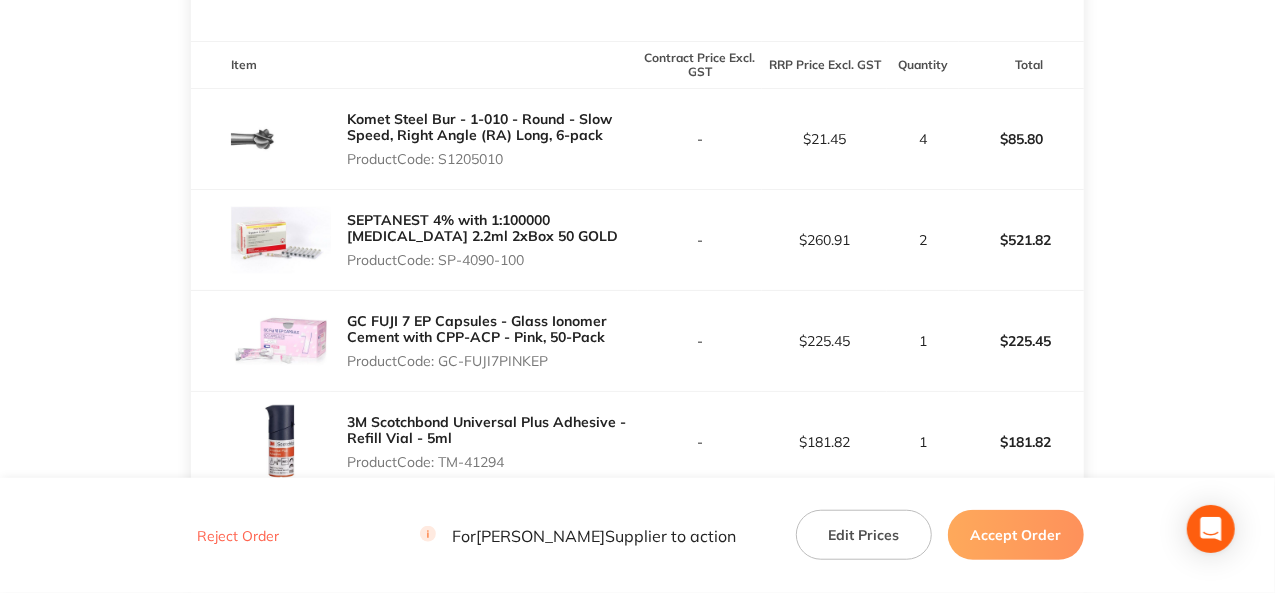 drag, startPoint x: 511, startPoint y: 154, endPoint x: 443, endPoint y: 164, distance: 68.73136 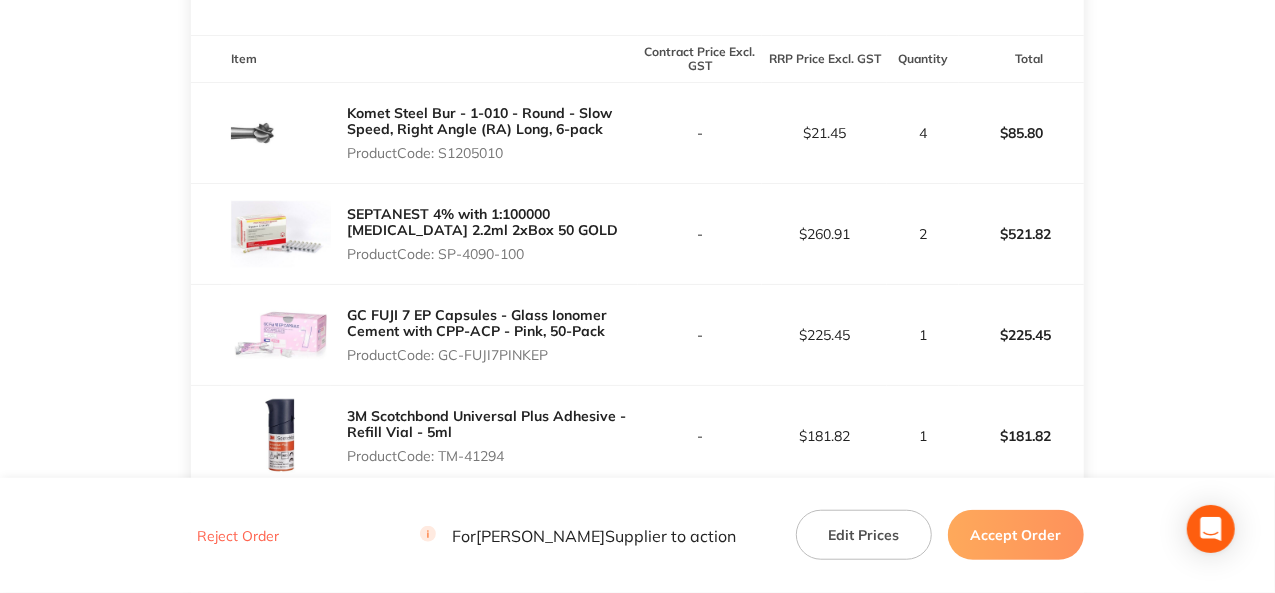 scroll, scrollTop: 655, scrollLeft: 0, axis: vertical 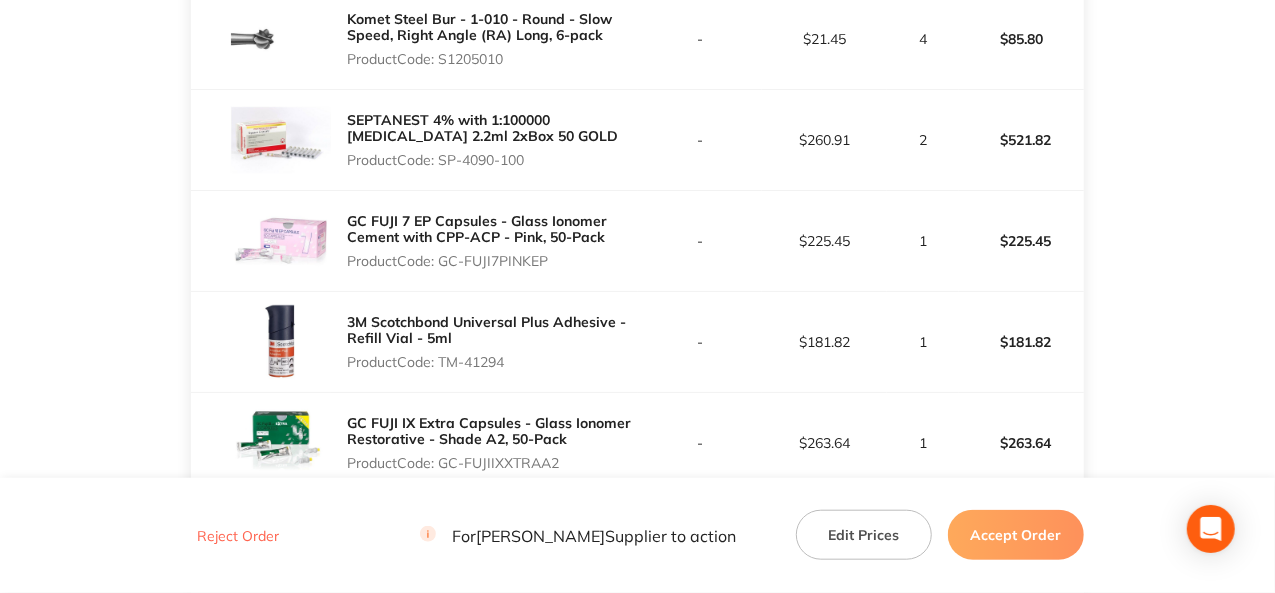 drag, startPoint x: 512, startPoint y: 361, endPoint x: 444, endPoint y: 369, distance: 68.46897 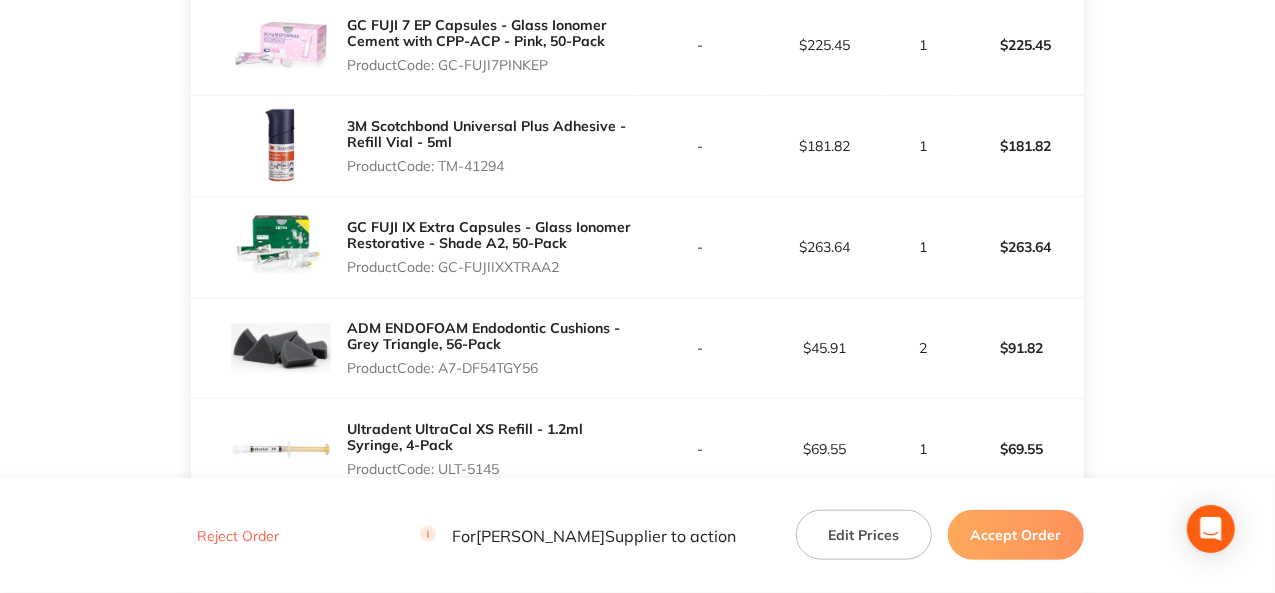 scroll, scrollTop: 855, scrollLeft: 0, axis: vertical 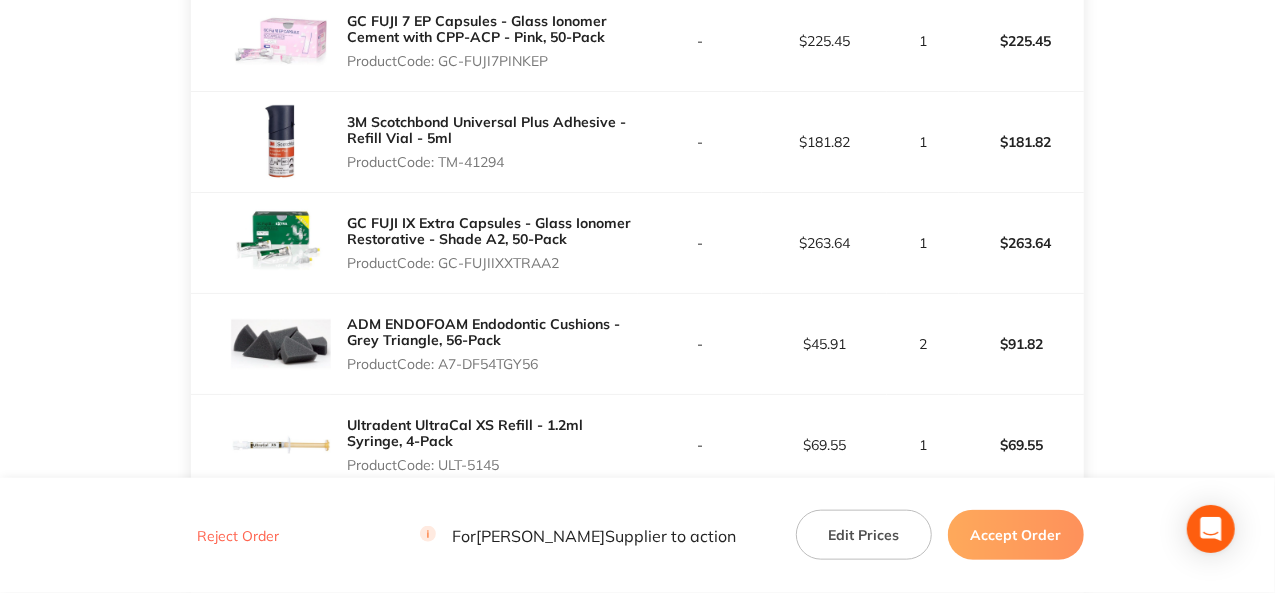 drag, startPoint x: 563, startPoint y: 266, endPoint x: 440, endPoint y: 257, distance: 123.32883 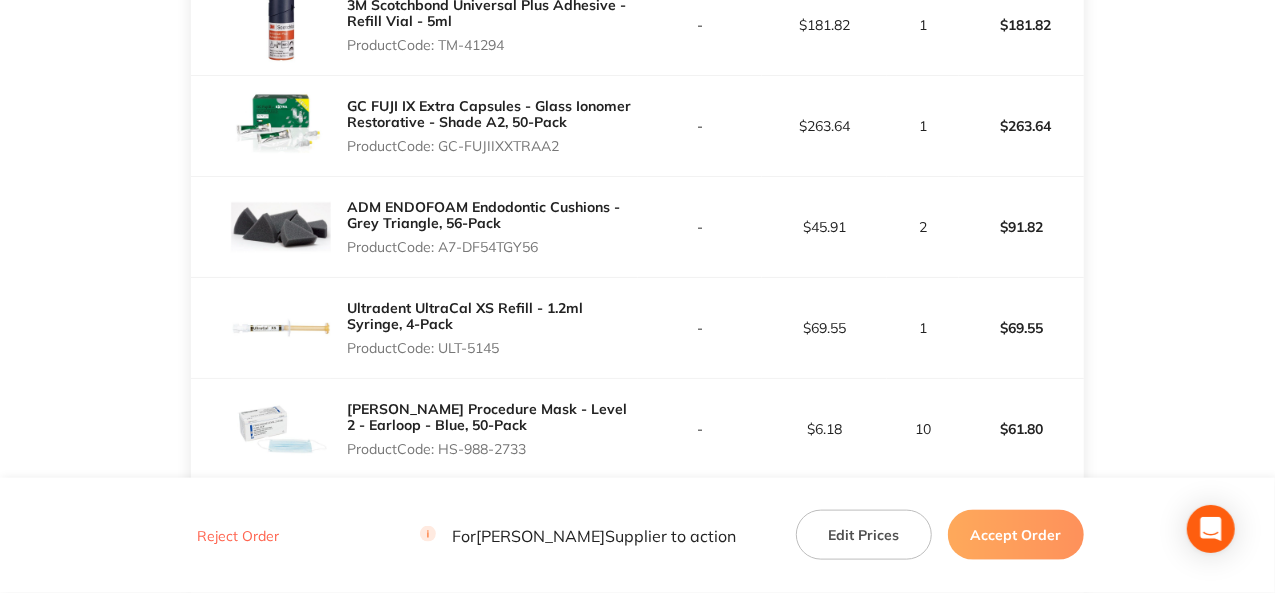 scroll, scrollTop: 1155, scrollLeft: 0, axis: vertical 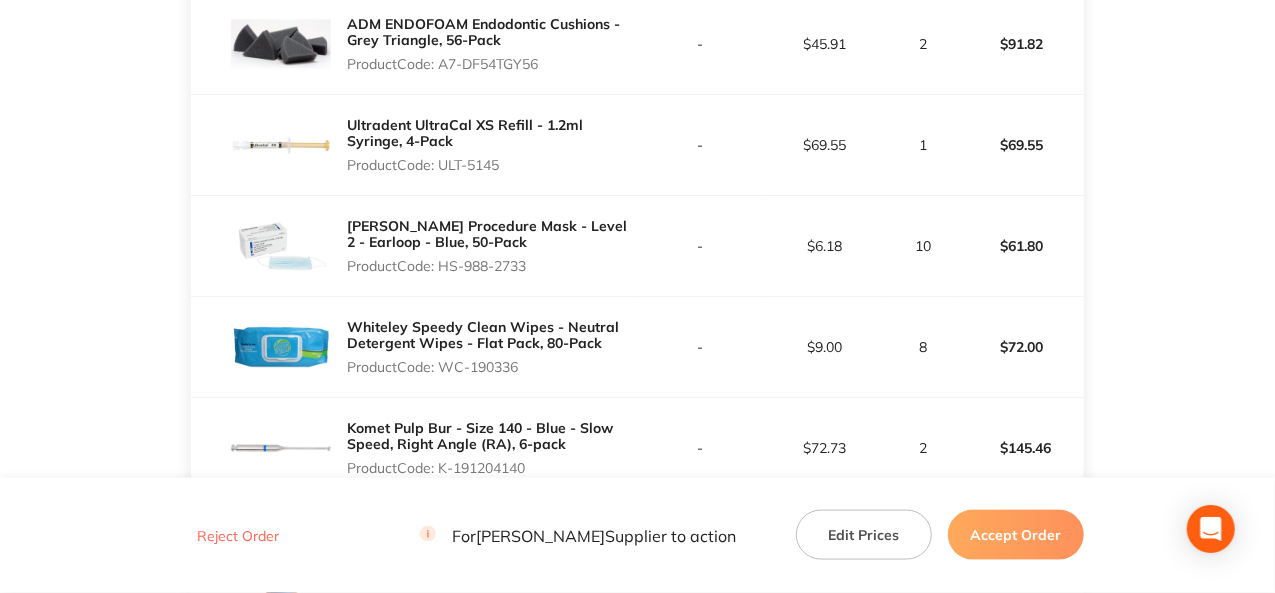 drag, startPoint x: 506, startPoint y: 153, endPoint x: 443, endPoint y: 169, distance: 65 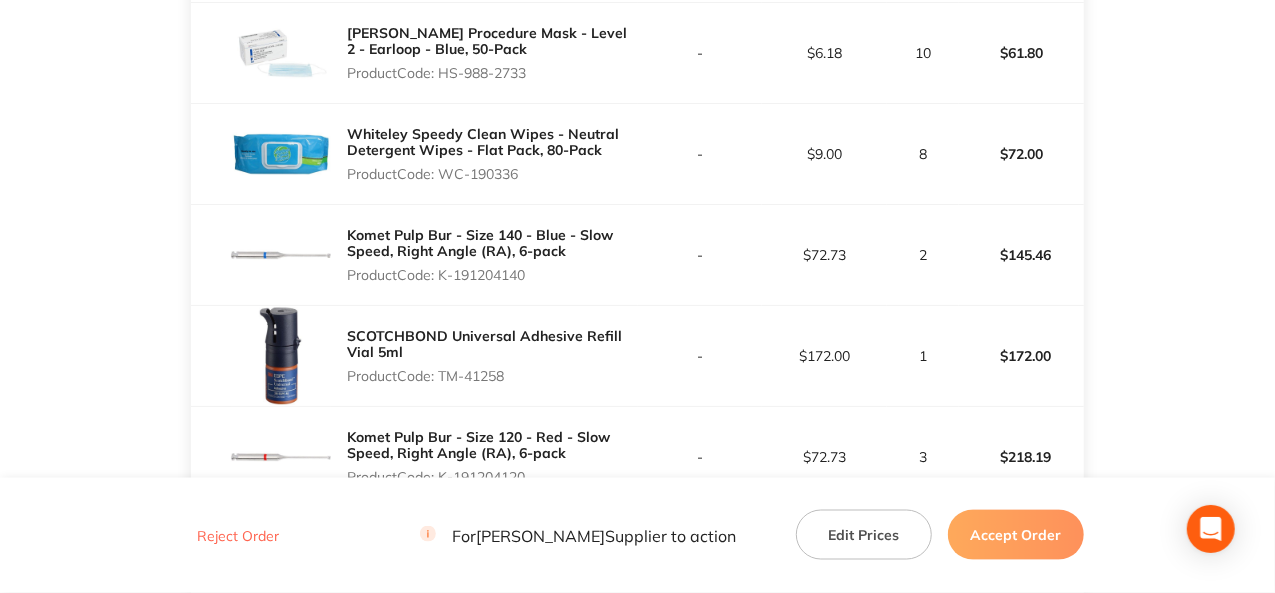scroll, scrollTop: 1355, scrollLeft: 0, axis: vertical 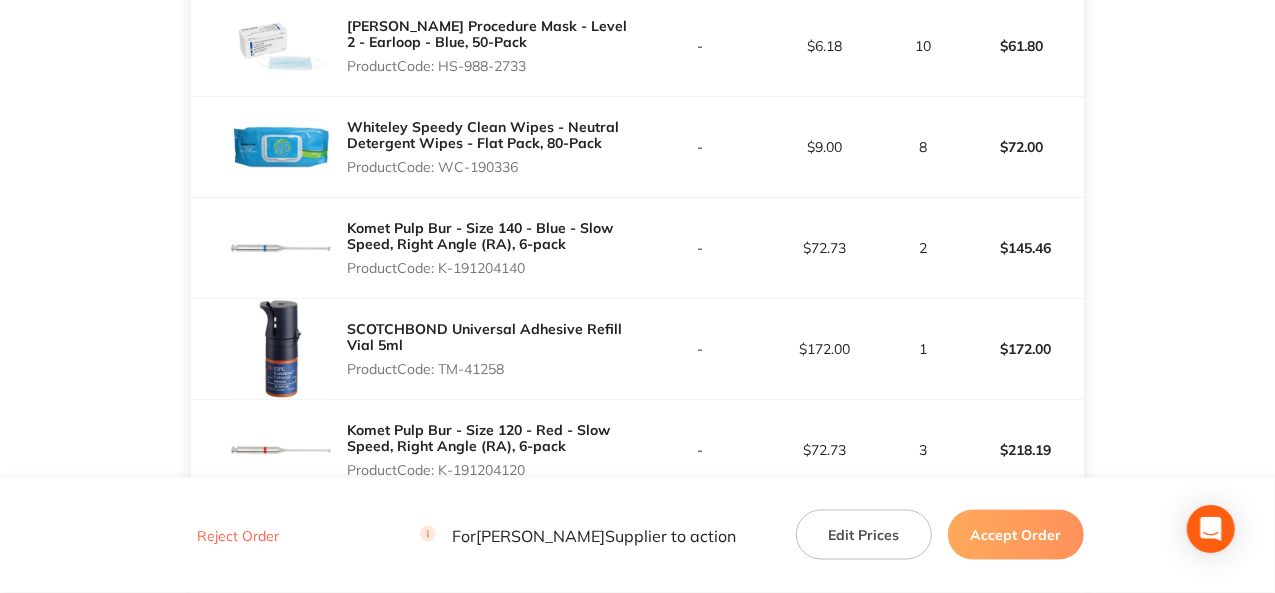 drag, startPoint x: 532, startPoint y: 267, endPoint x: 444, endPoint y: 267, distance: 88 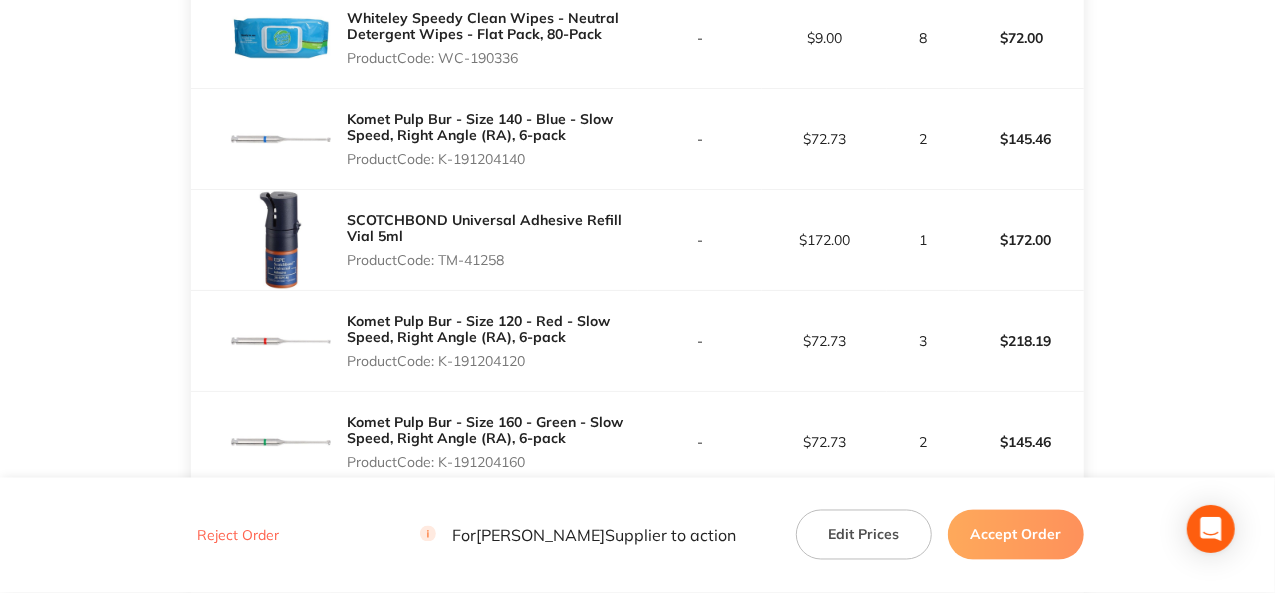 scroll, scrollTop: 1655, scrollLeft: 0, axis: vertical 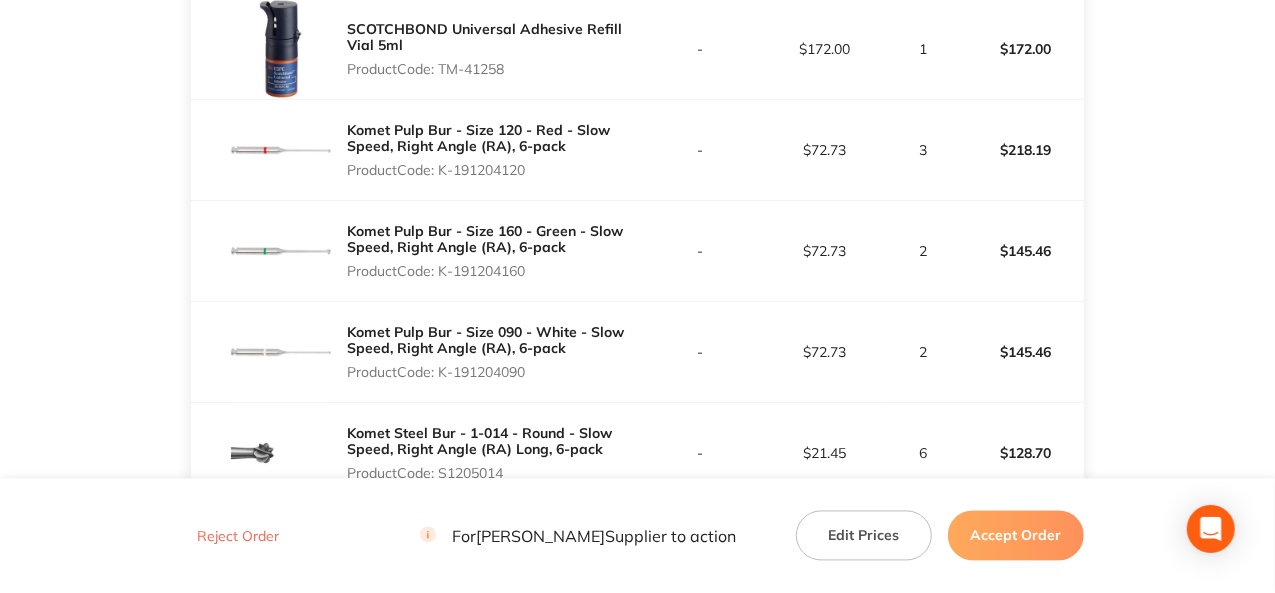 drag, startPoint x: 534, startPoint y: 169, endPoint x: 440, endPoint y: 172, distance: 94.04786 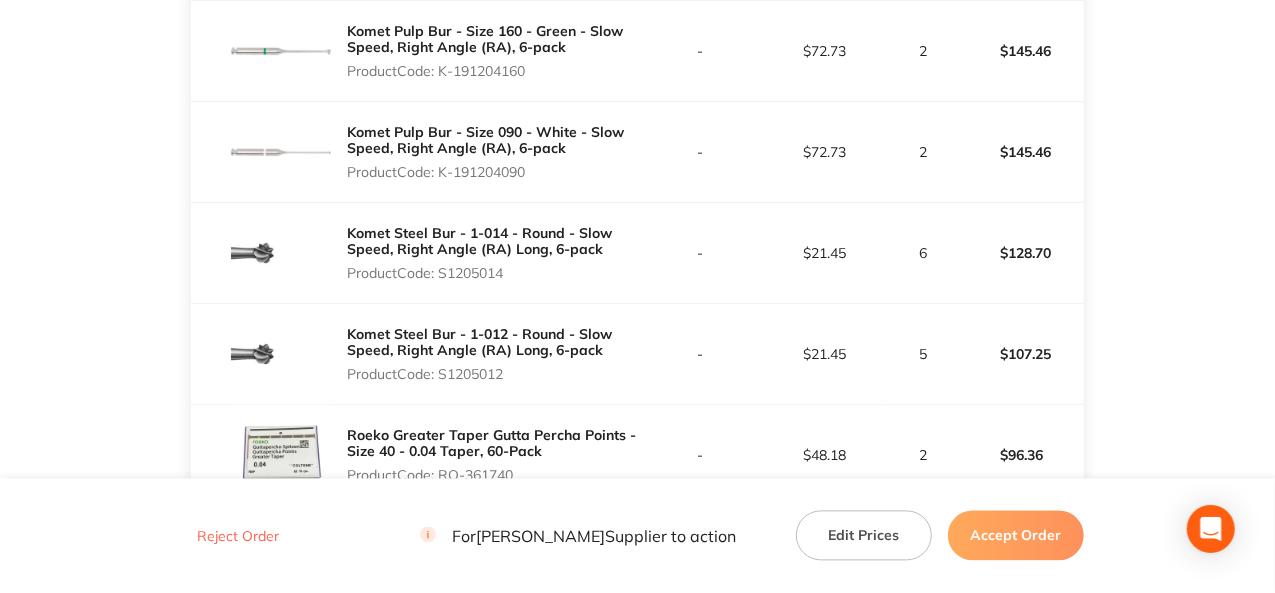 drag, startPoint x: 511, startPoint y: 267, endPoint x: 444, endPoint y: 267, distance: 67 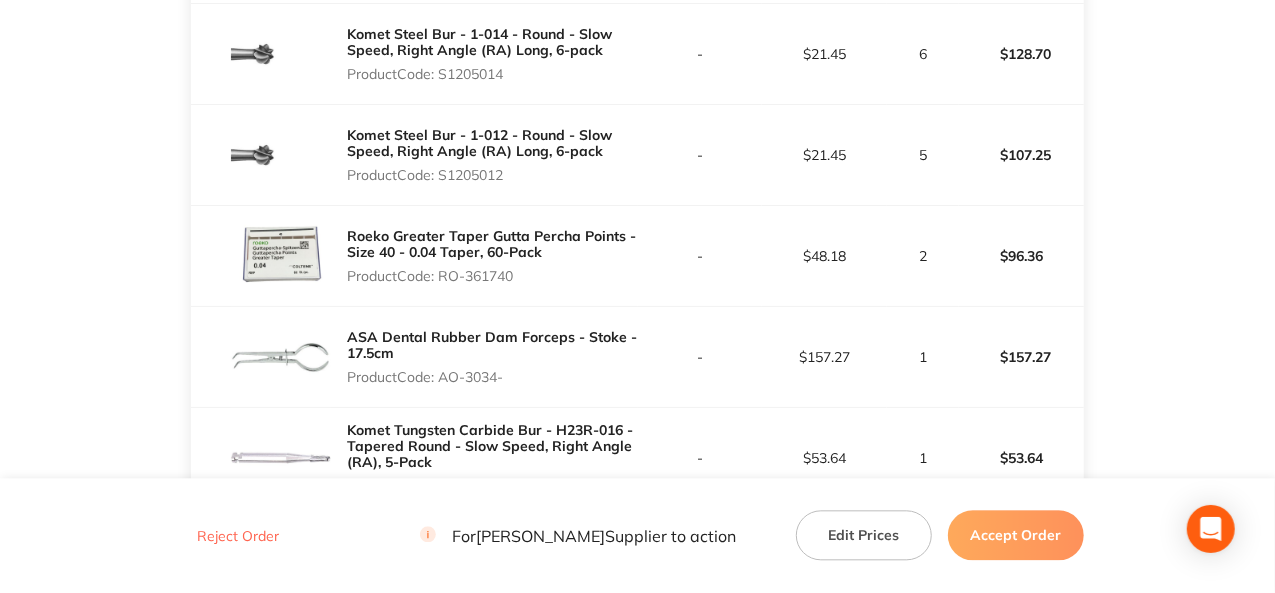 scroll, scrollTop: 2055, scrollLeft: 0, axis: vertical 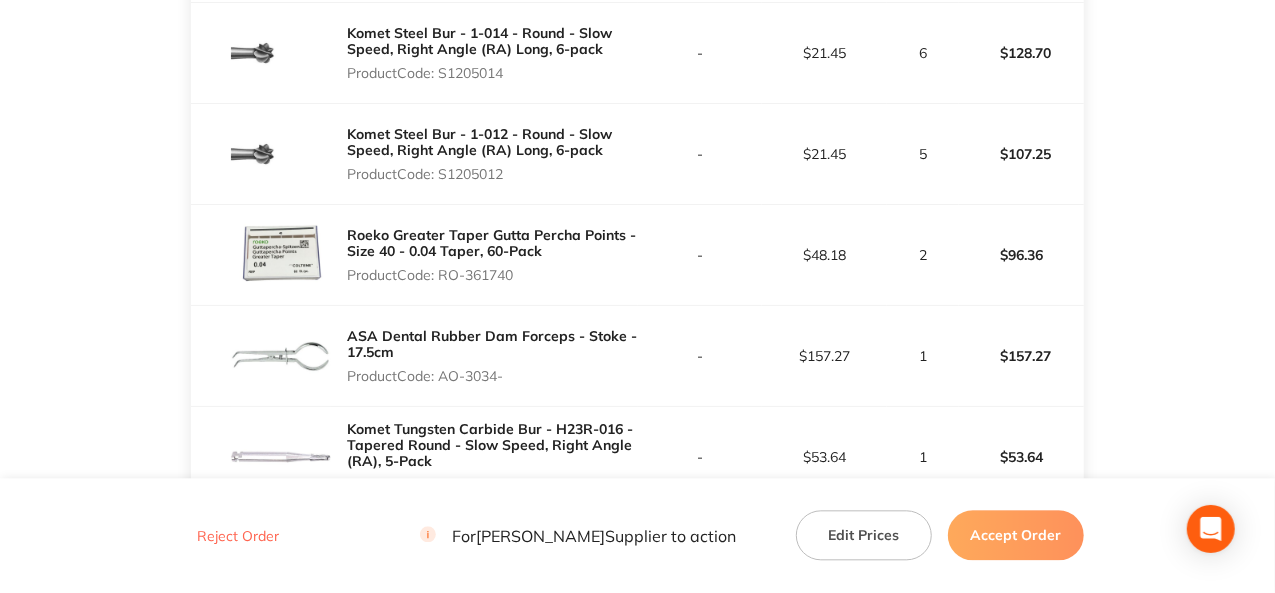 drag, startPoint x: 520, startPoint y: 265, endPoint x: 442, endPoint y: 273, distance: 78.40918 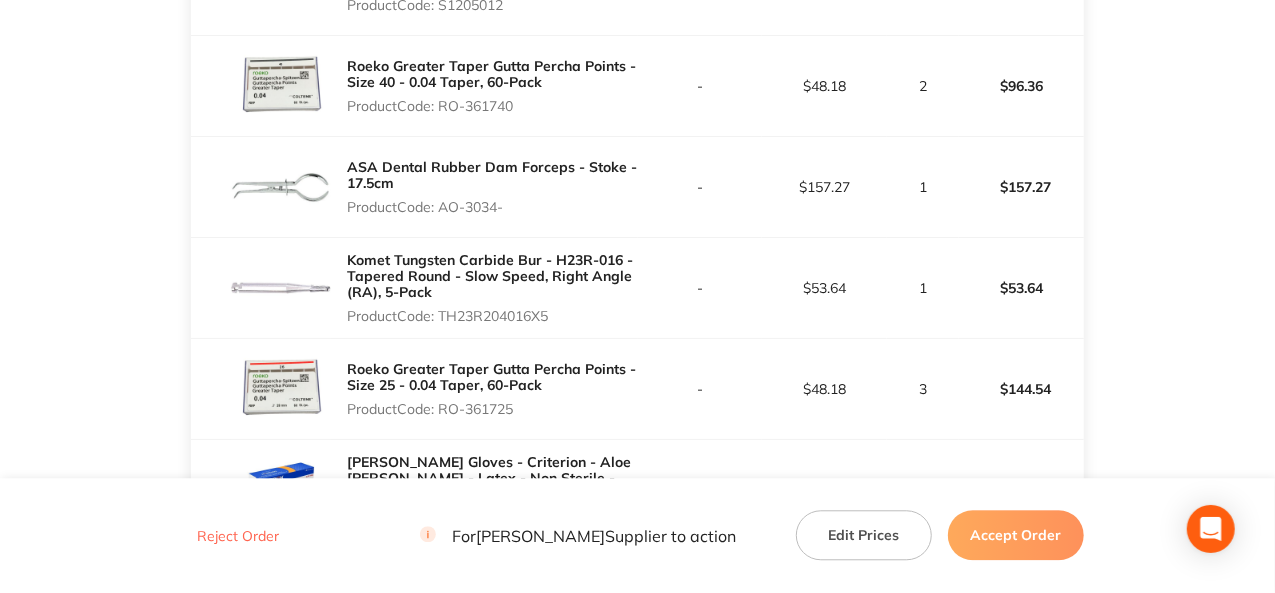scroll, scrollTop: 2255, scrollLeft: 0, axis: vertical 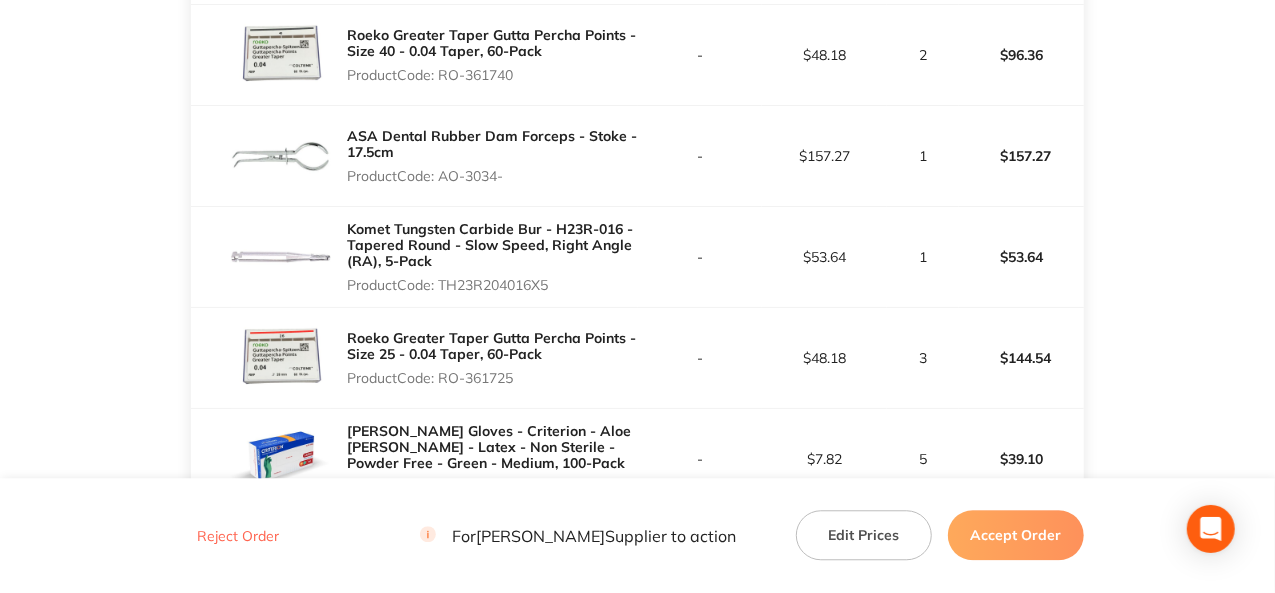 drag, startPoint x: 552, startPoint y: 275, endPoint x: 440, endPoint y: 275, distance: 112 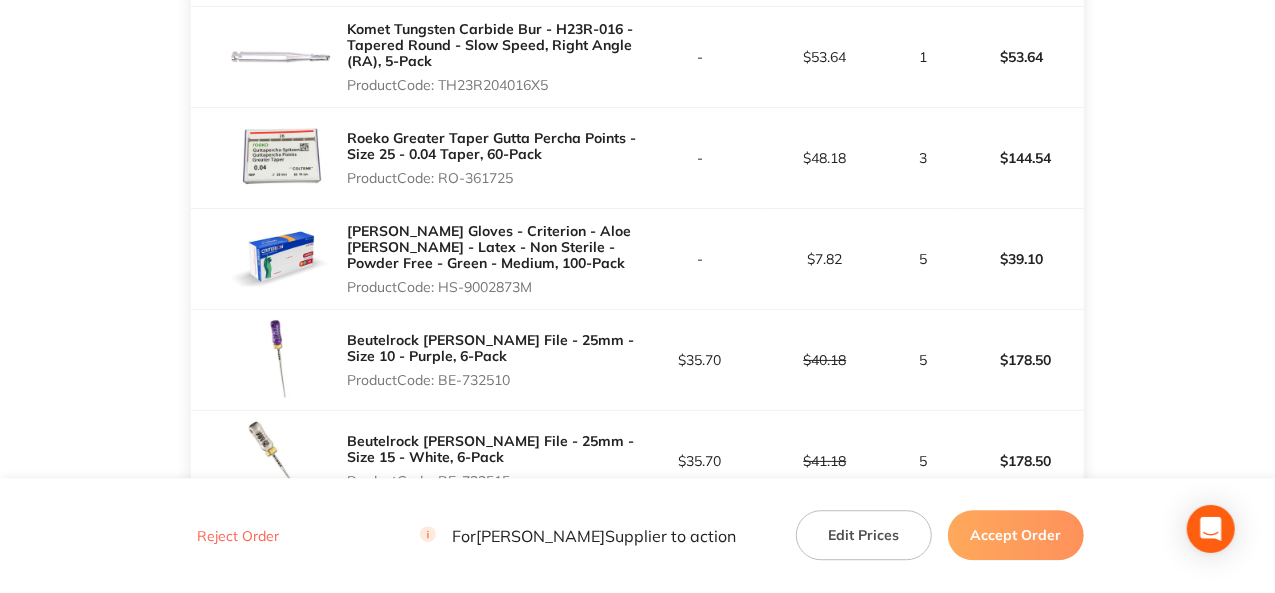 drag, startPoint x: 539, startPoint y: 282, endPoint x: 442, endPoint y: 294, distance: 97.73945 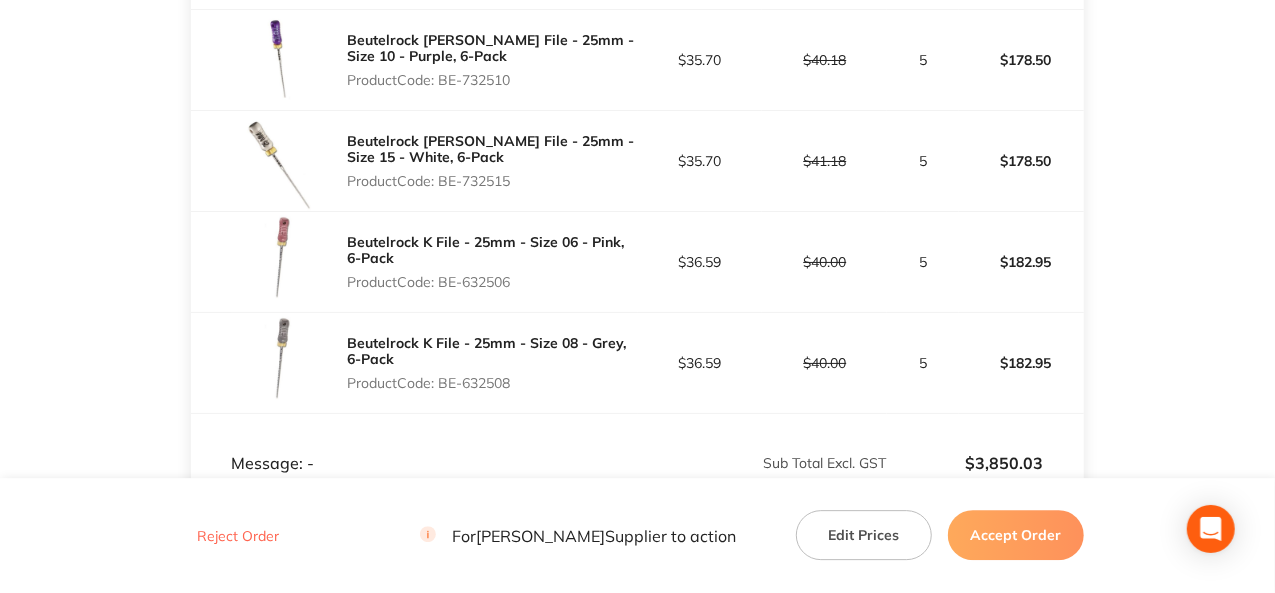 drag, startPoint x: 517, startPoint y: 173, endPoint x: 444, endPoint y: 172, distance: 73.00685 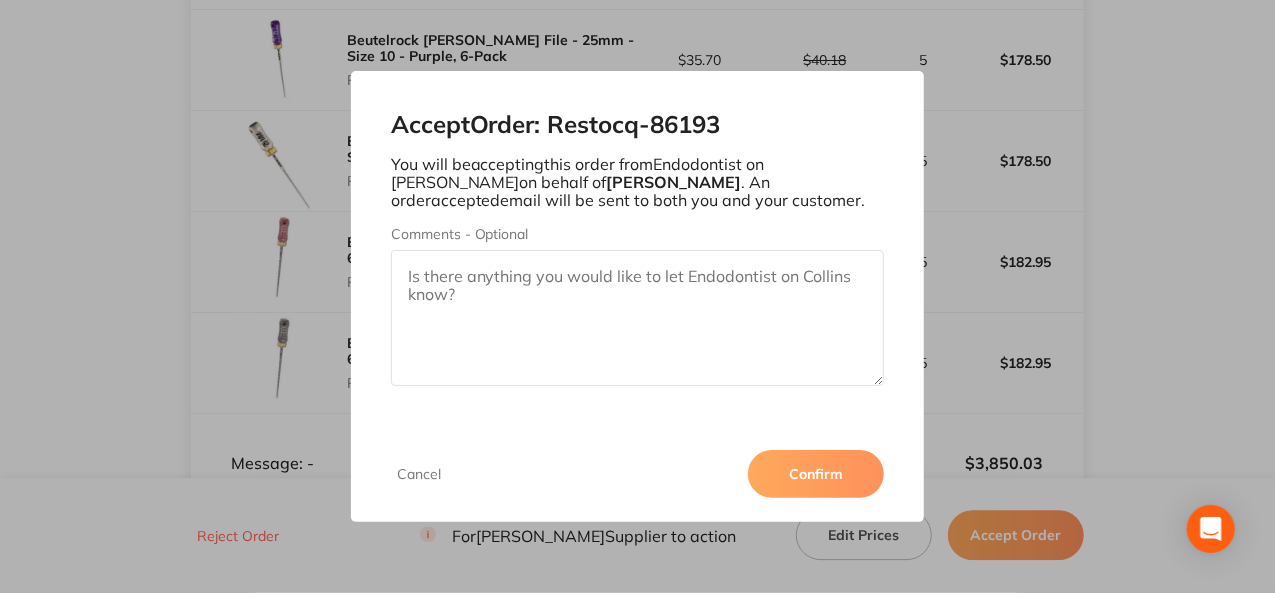 click on "Confirm" at bounding box center [816, 474] 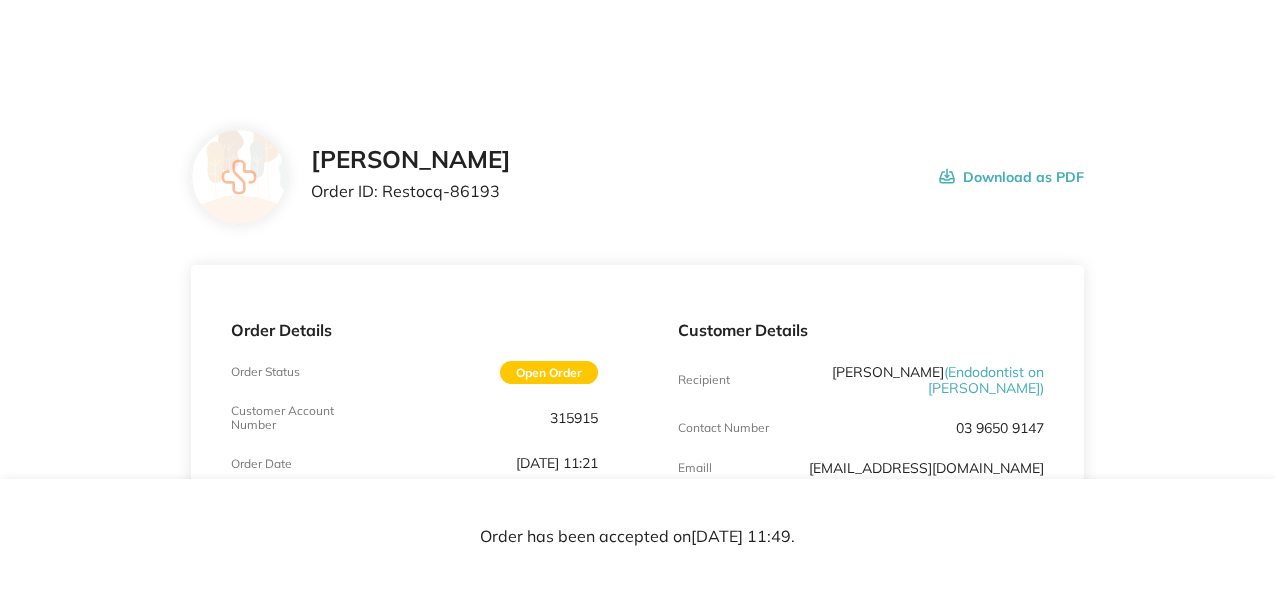 scroll, scrollTop: 0, scrollLeft: 0, axis: both 